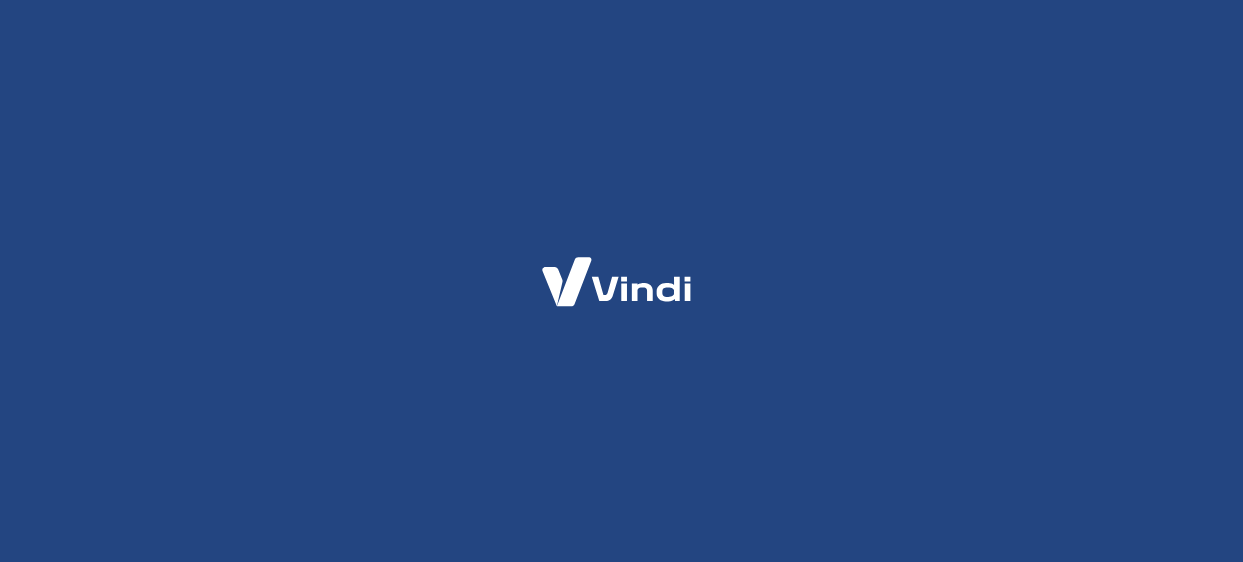 scroll, scrollTop: 0, scrollLeft: 0, axis: both 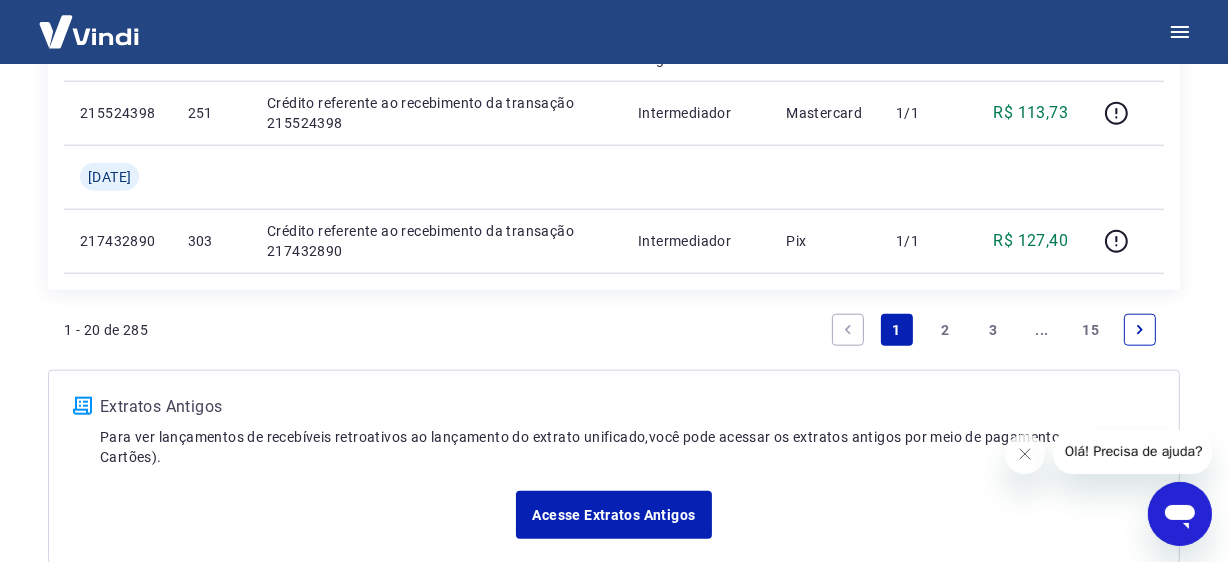 click on "2" at bounding box center (945, 330) 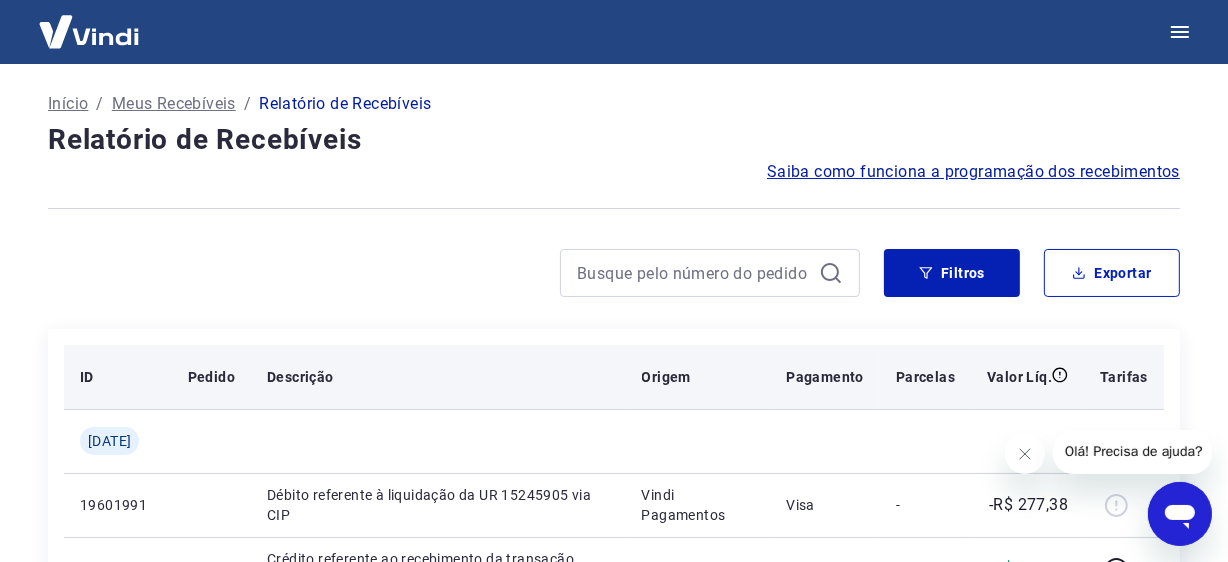 scroll, scrollTop: 93, scrollLeft: 0, axis: vertical 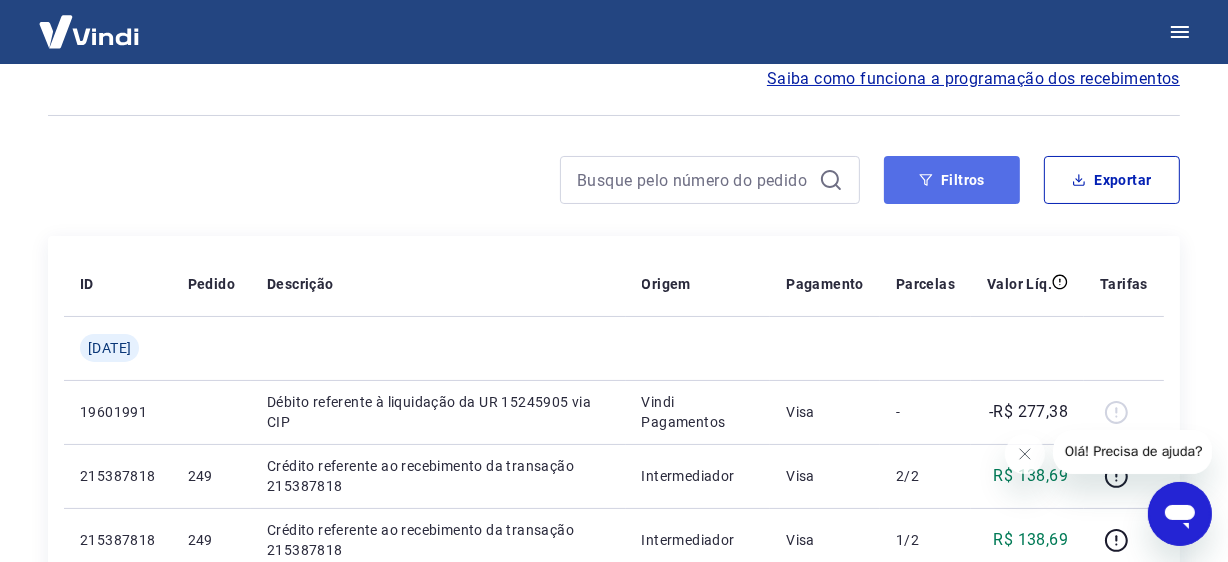 click on "Filtros" at bounding box center (952, 180) 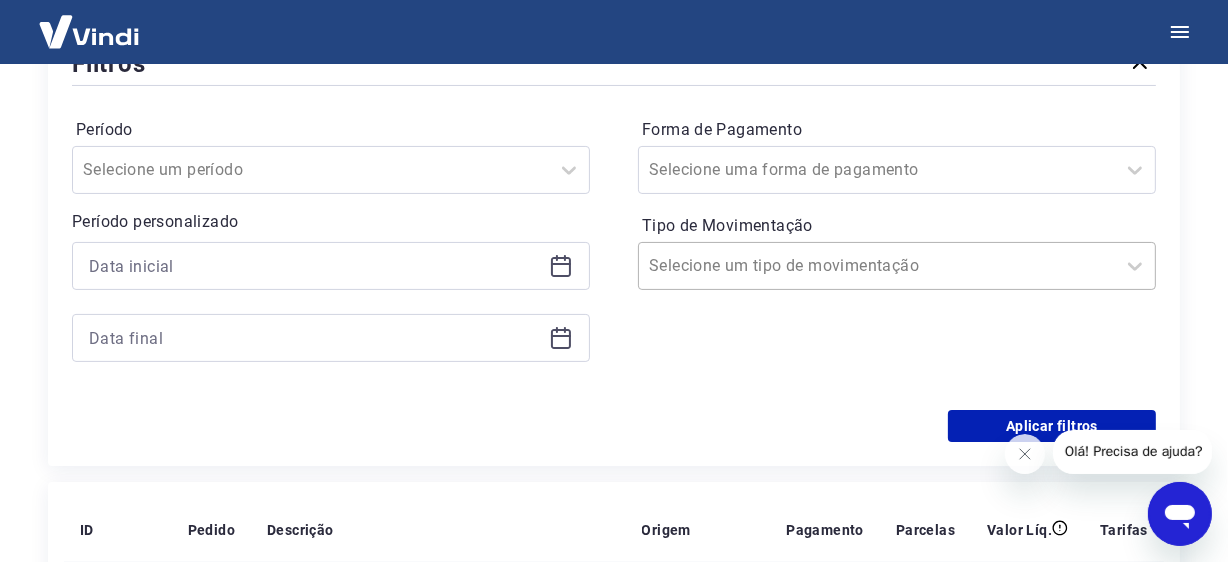 scroll, scrollTop: 293, scrollLeft: 0, axis: vertical 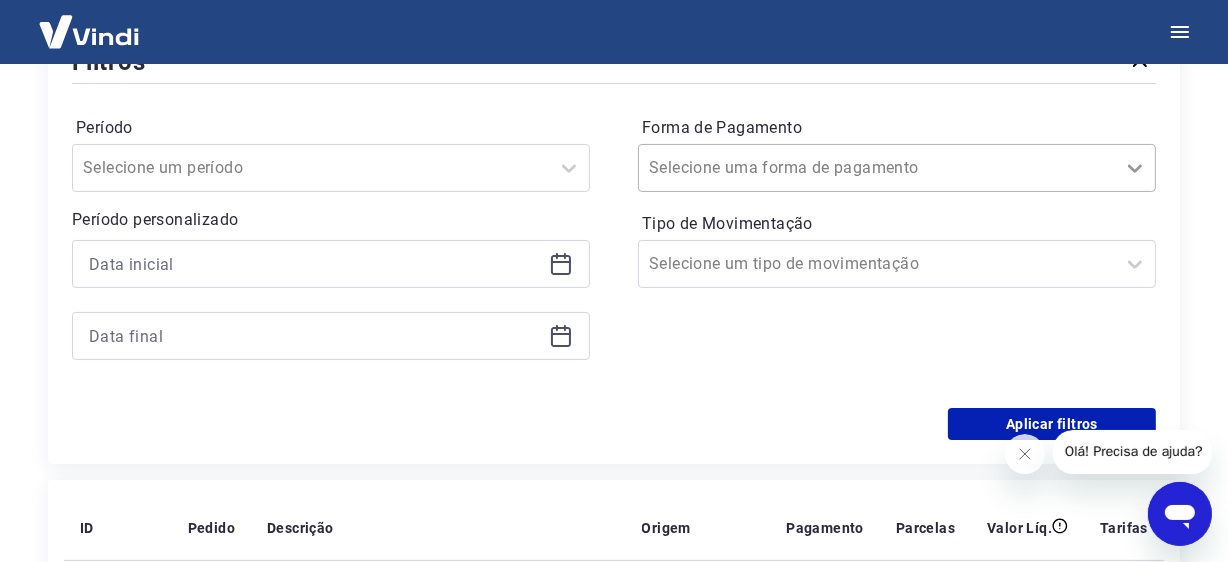 click 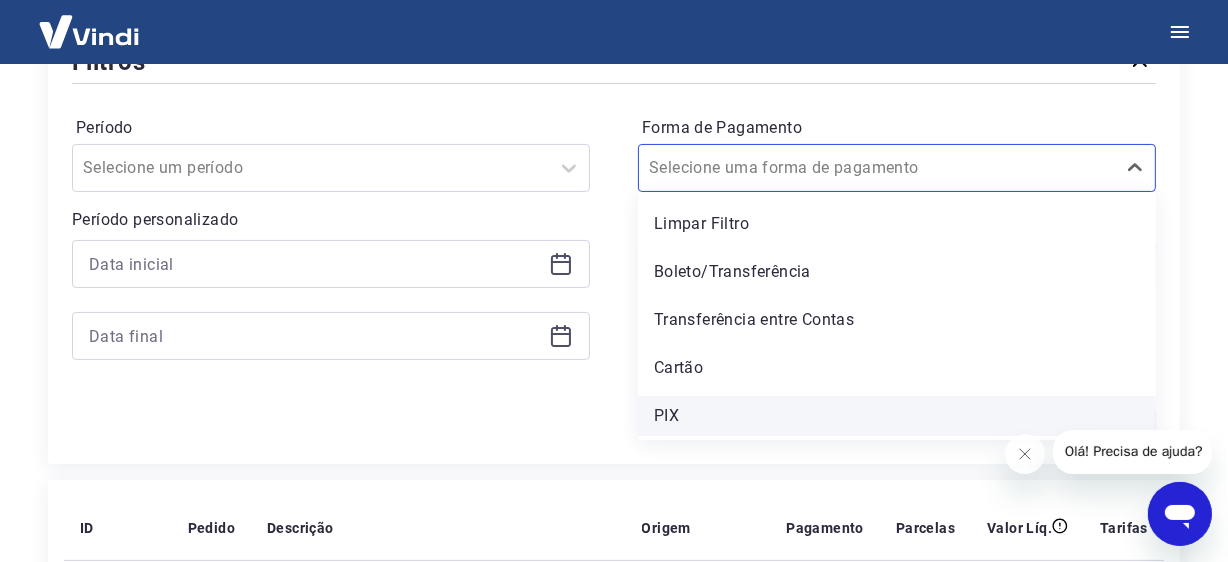 click on "PIX" at bounding box center [897, 416] 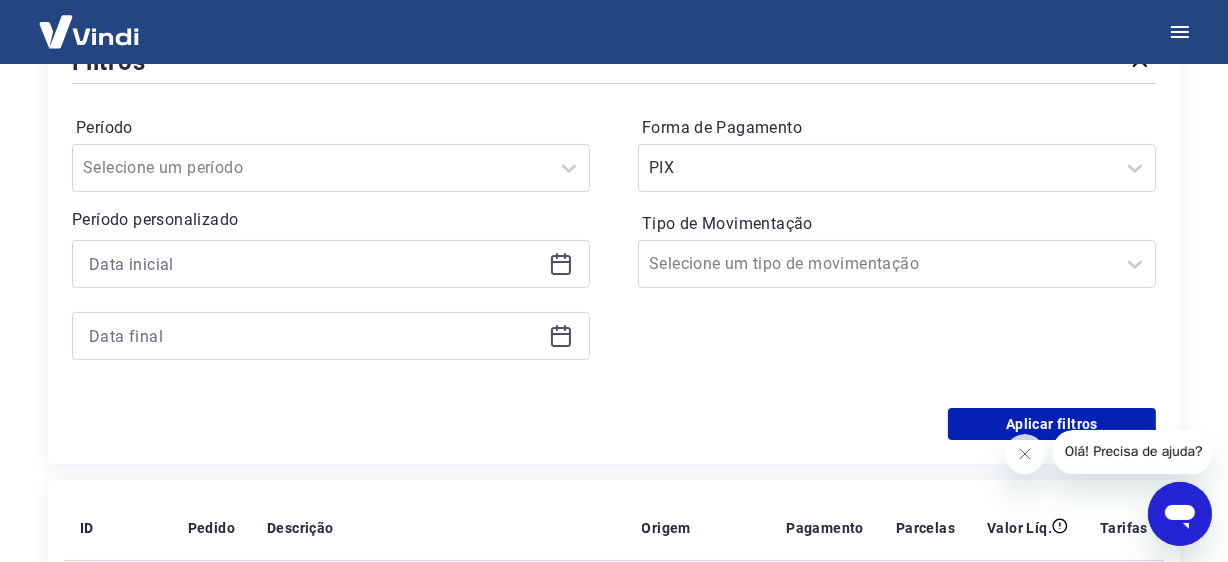 click on "Aplicar filtros" at bounding box center (614, 424) 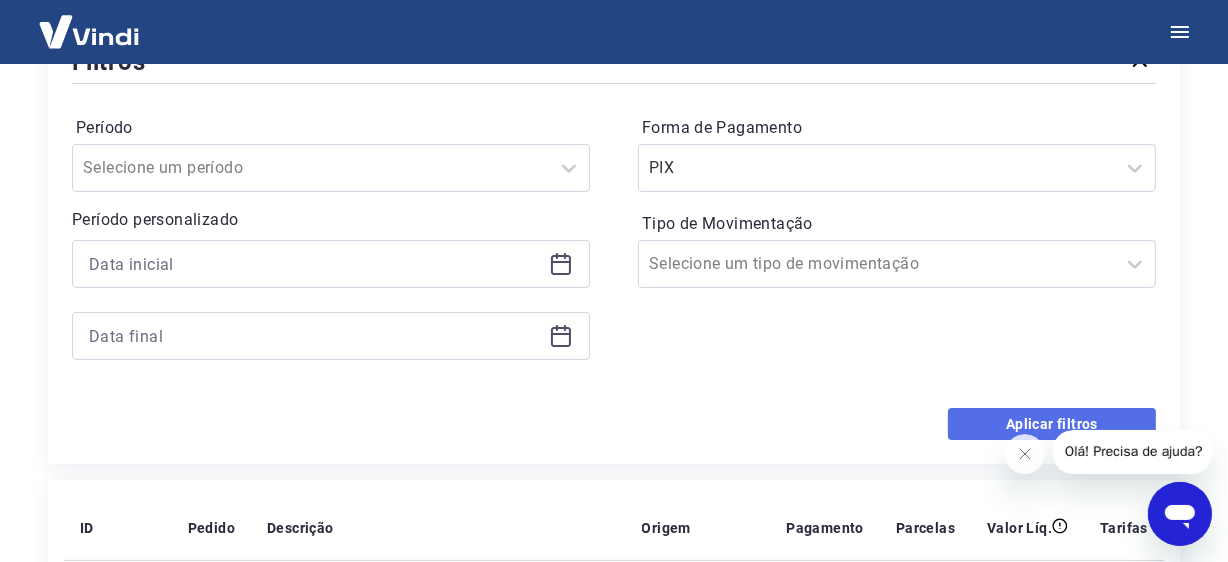 click on "Aplicar filtros" at bounding box center [1052, 424] 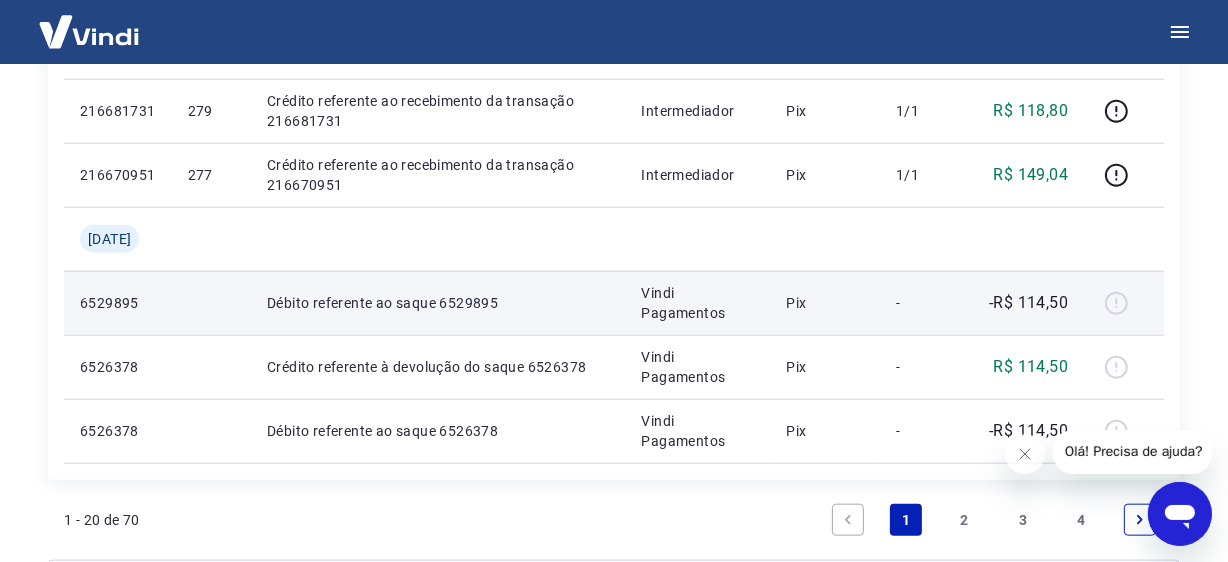 scroll, scrollTop: 2101, scrollLeft: 0, axis: vertical 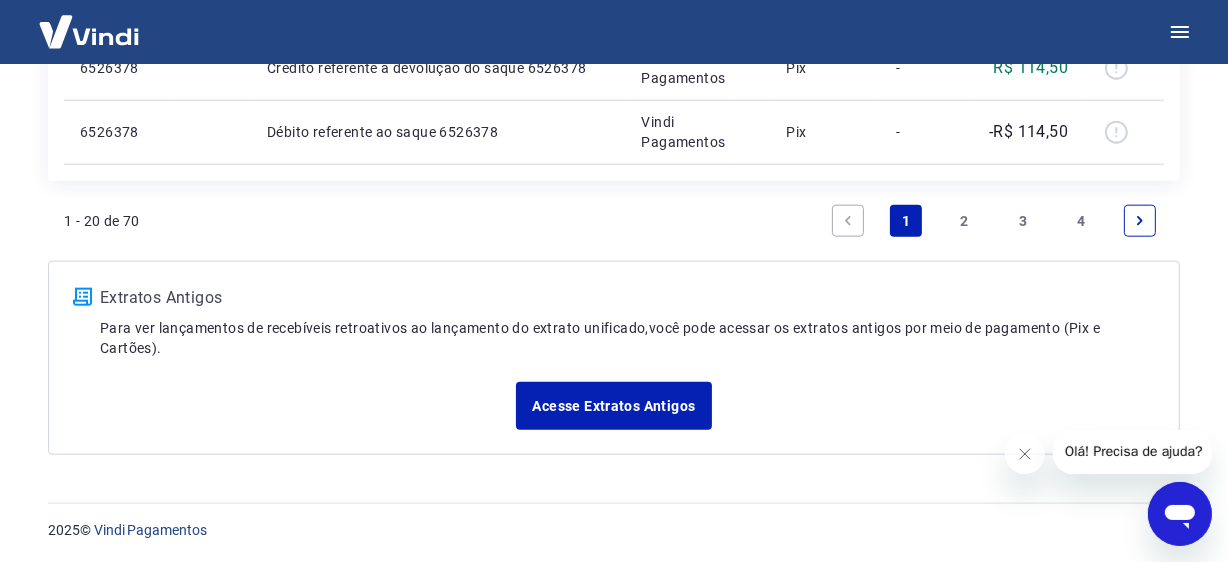 click on "2" at bounding box center (965, 221) 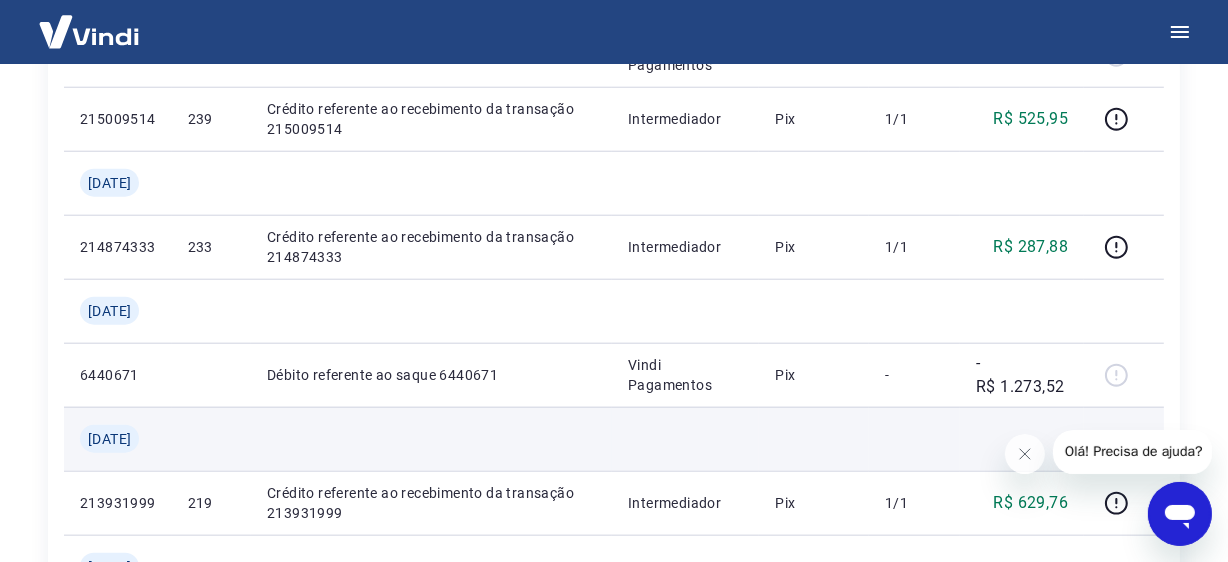 scroll, scrollTop: 2357, scrollLeft: 0, axis: vertical 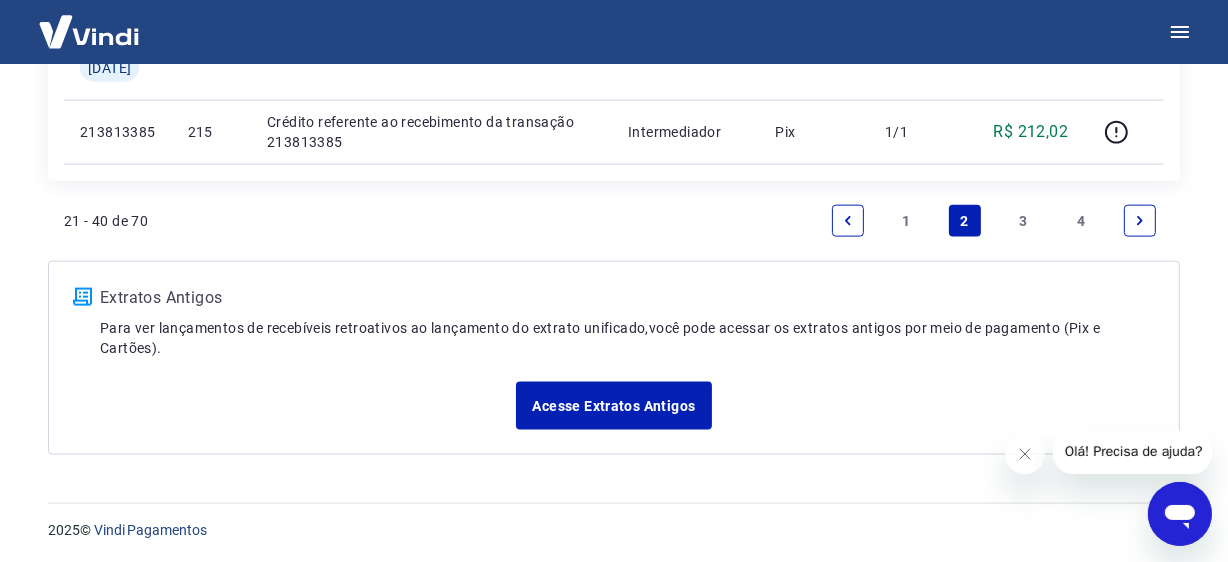click on "1" at bounding box center [906, 221] 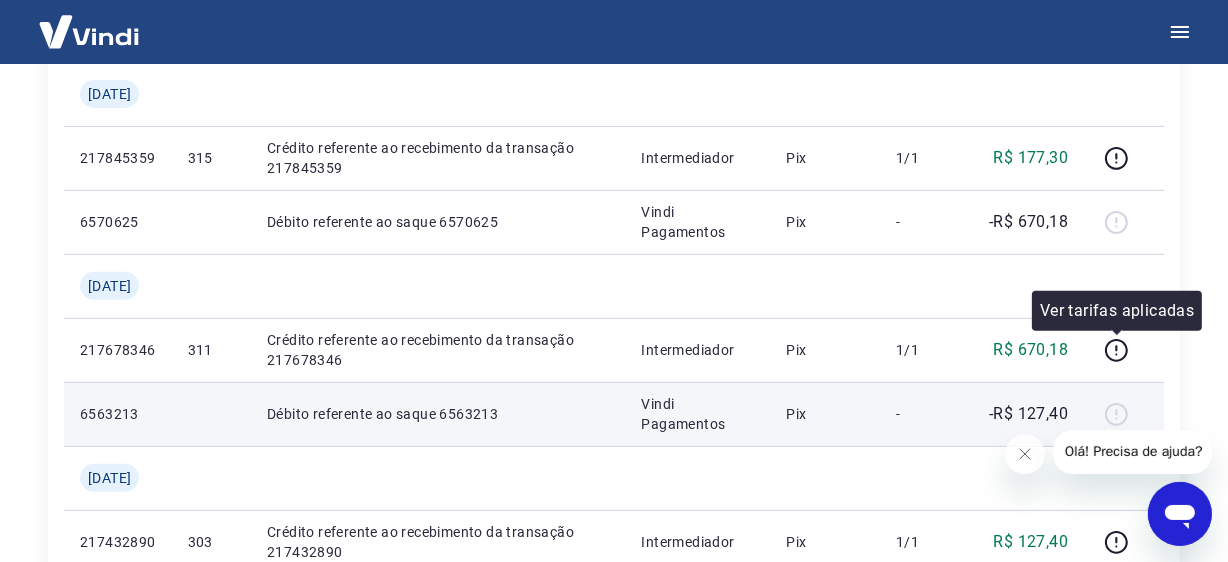 scroll, scrollTop: 701, scrollLeft: 0, axis: vertical 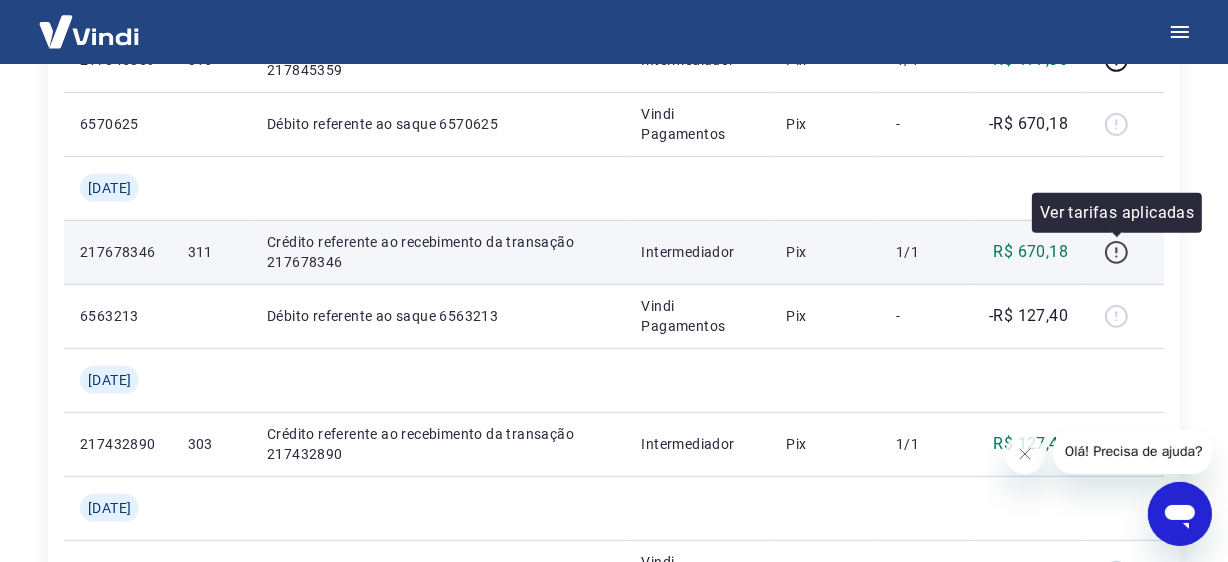 click 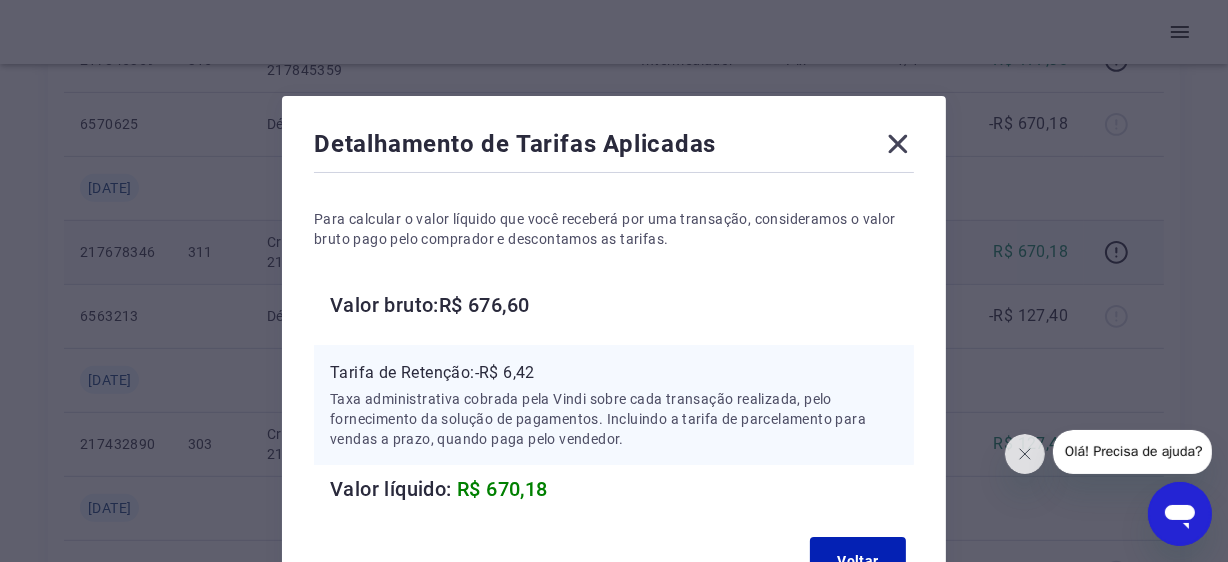 click 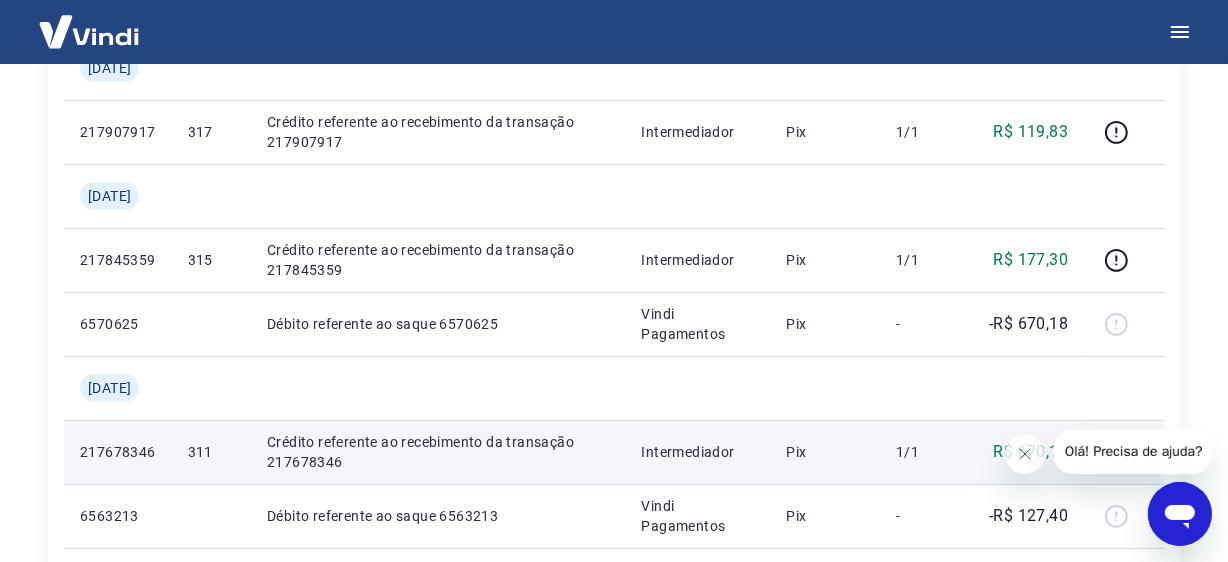 scroll, scrollTop: 402, scrollLeft: 0, axis: vertical 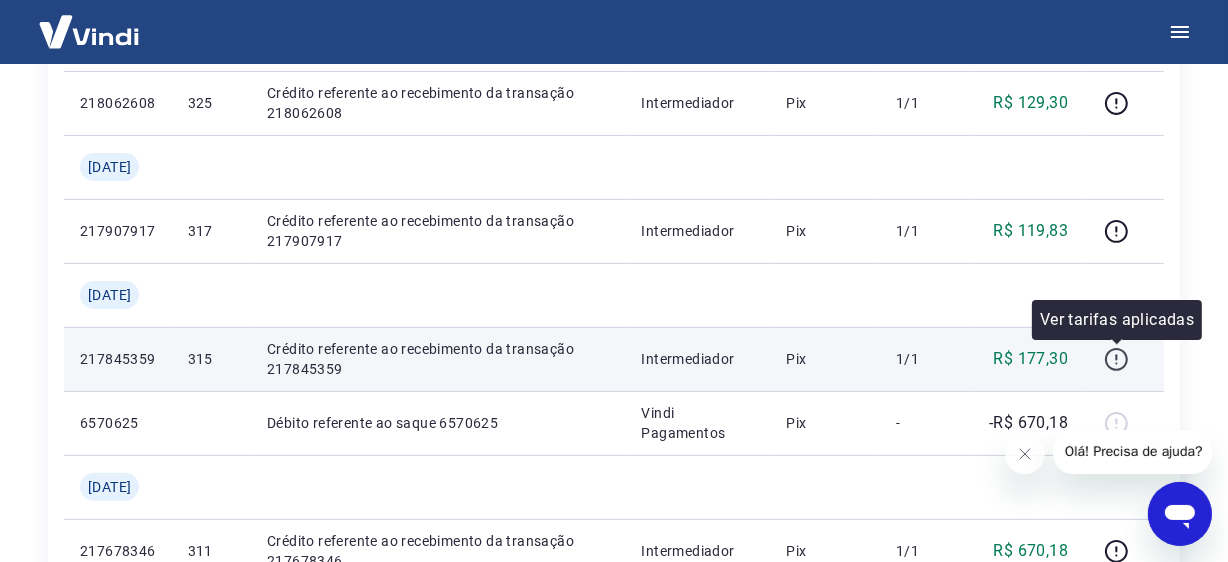 click 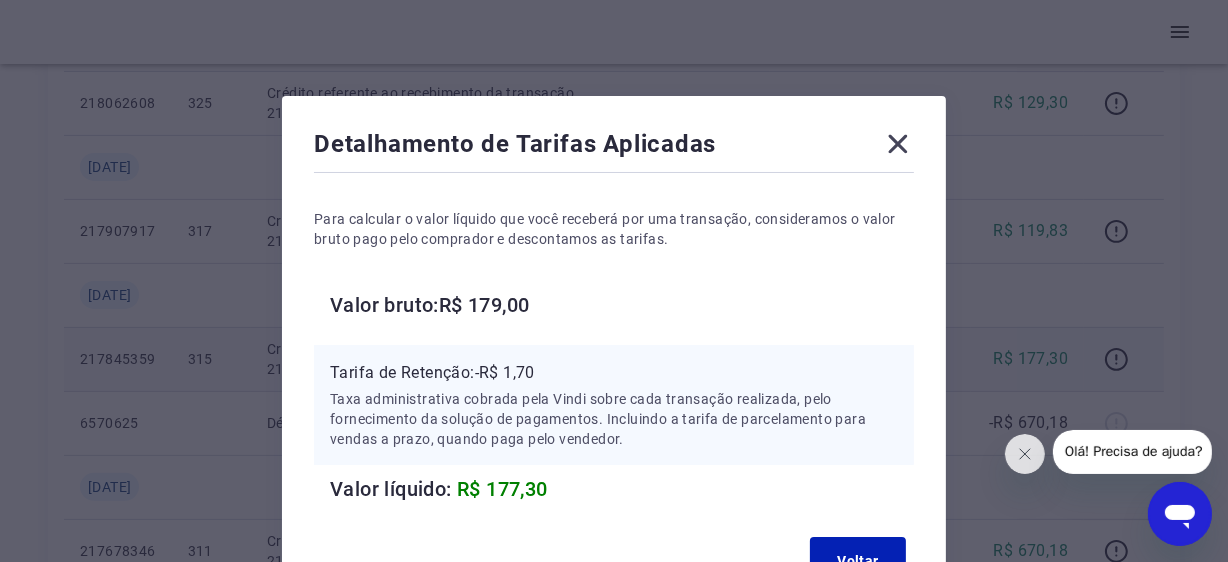 click 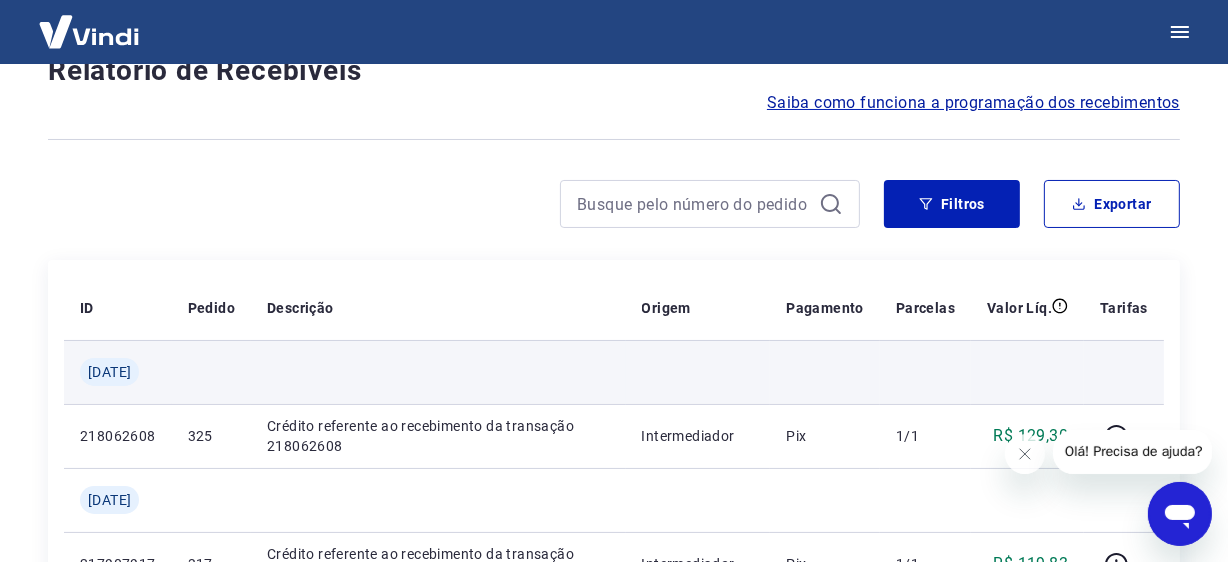 scroll, scrollTop: 0, scrollLeft: 0, axis: both 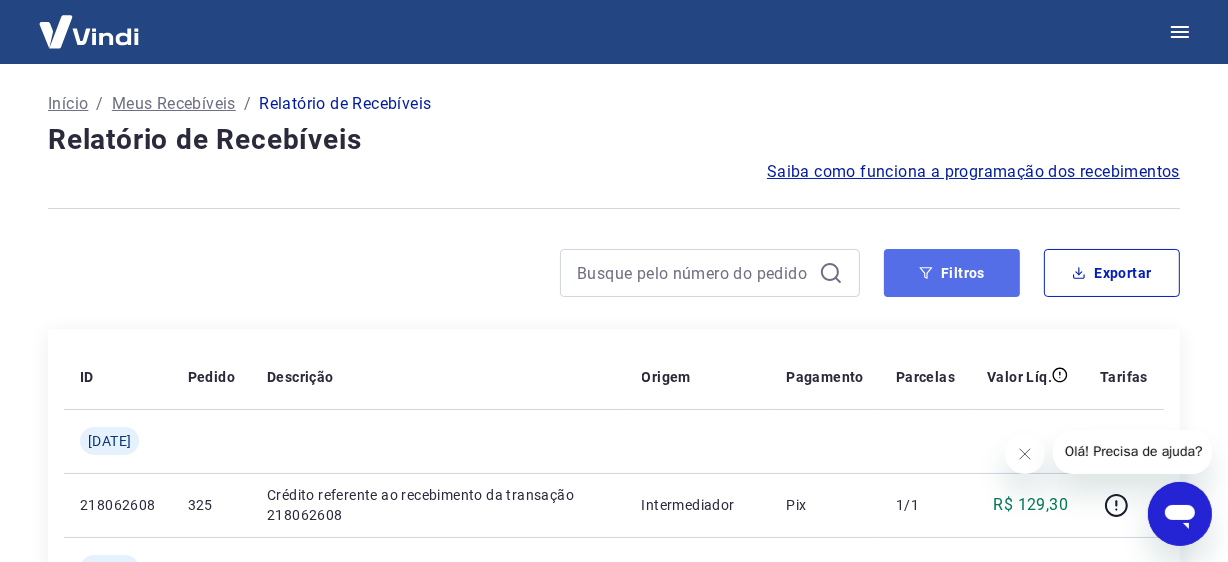click on "Filtros" at bounding box center [952, 273] 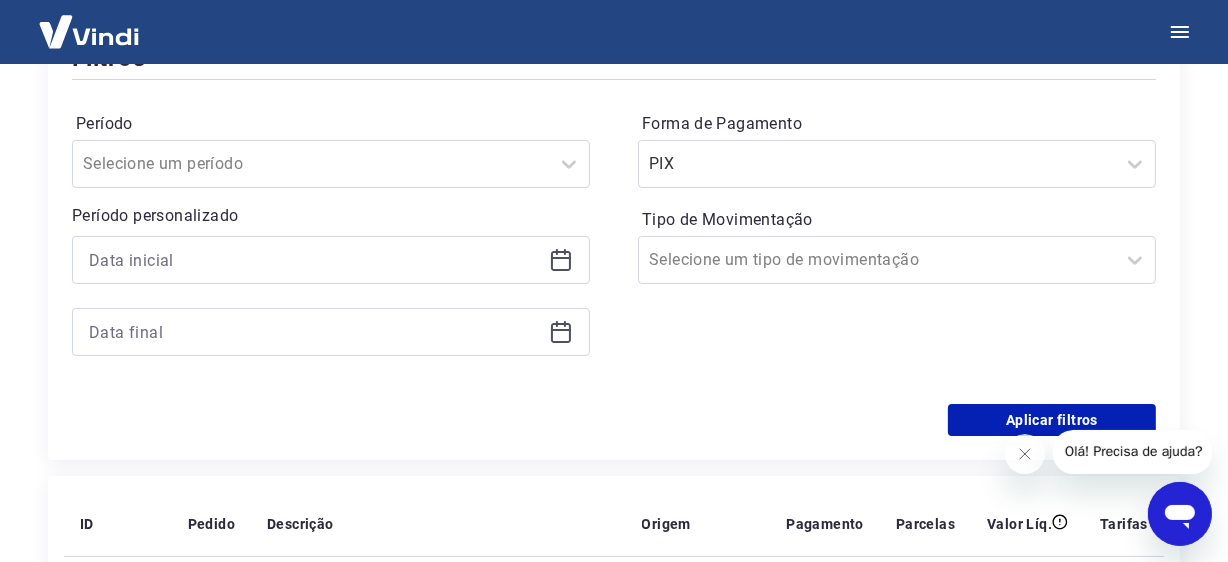 scroll, scrollTop: 299, scrollLeft: 0, axis: vertical 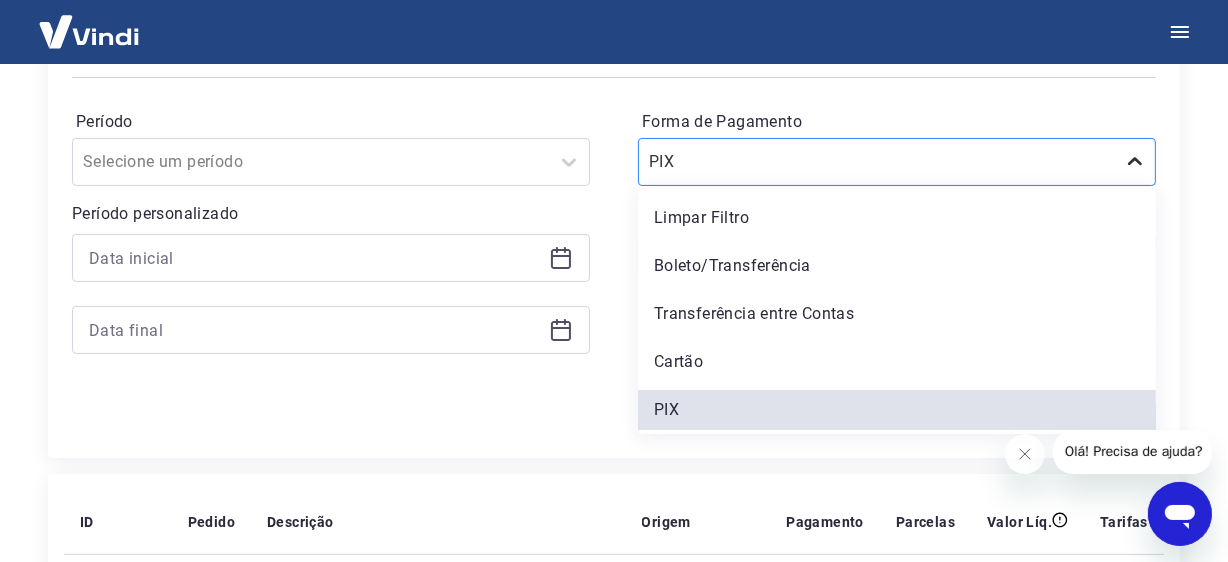 click at bounding box center [1135, 162] 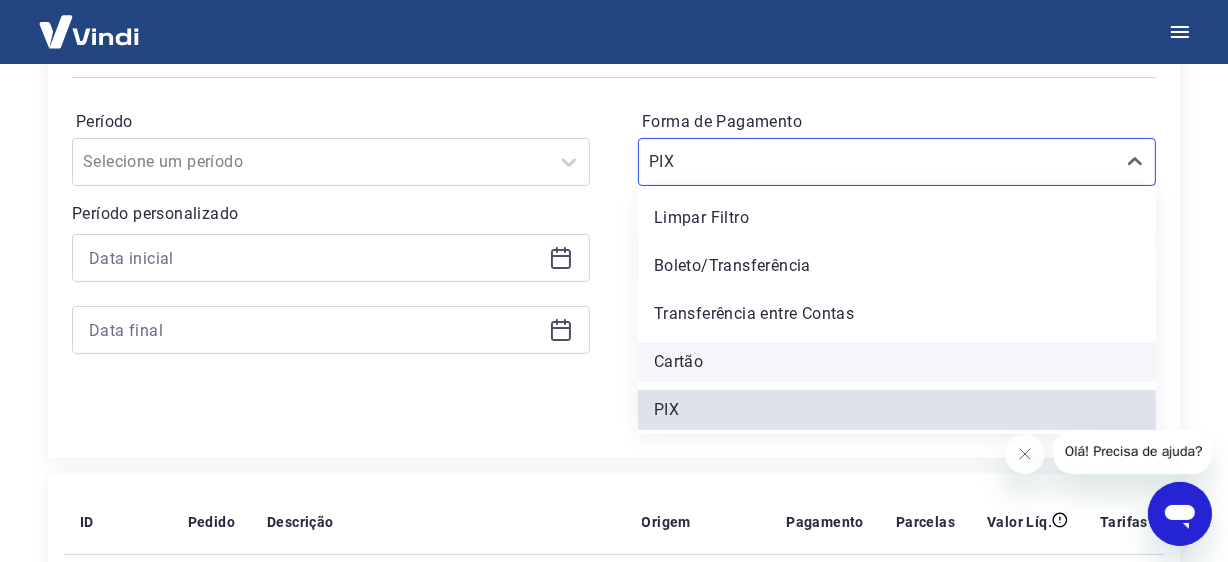 click on "Cartão" at bounding box center [897, 362] 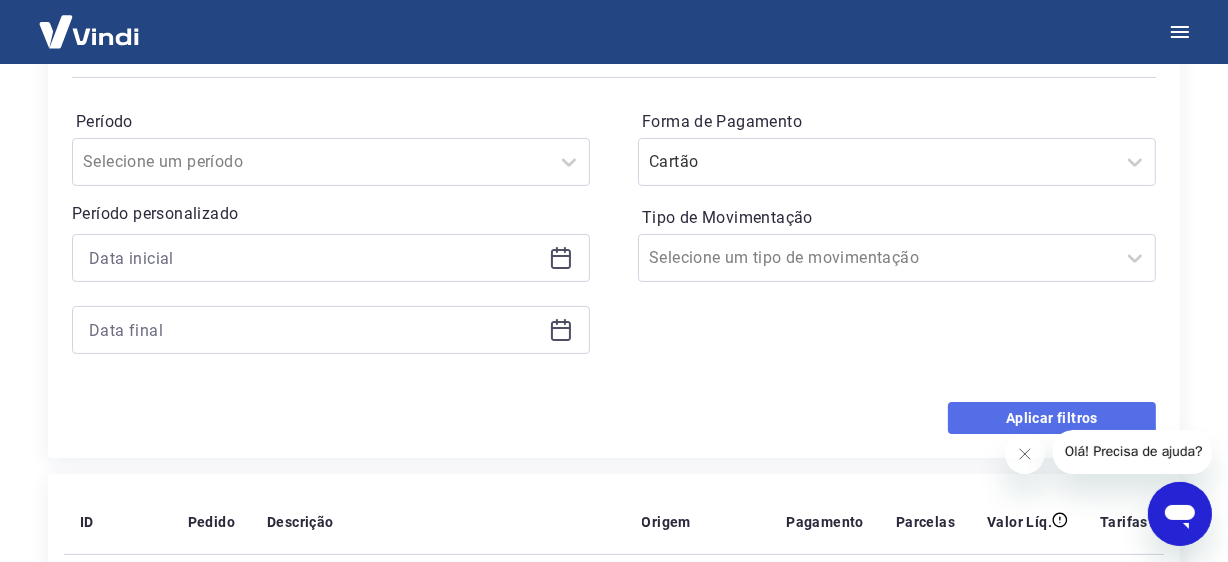 click on "Aplicar filtros" at bounding box center [1052, 418] 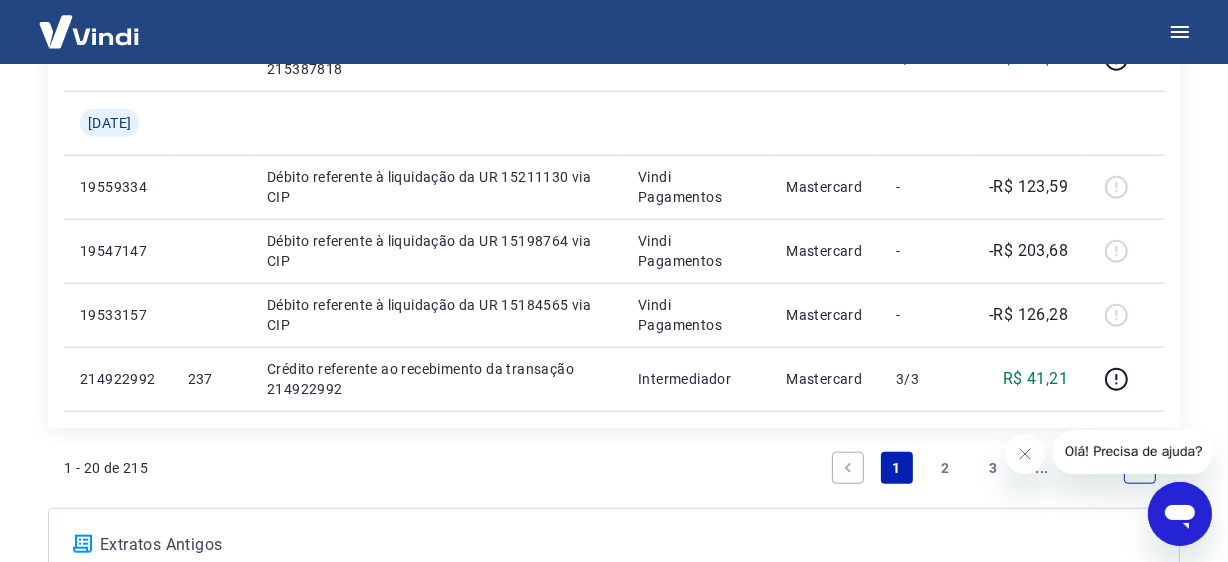 scroll, scrollTop: 1599, scrollLeft: 0, axis: vertical 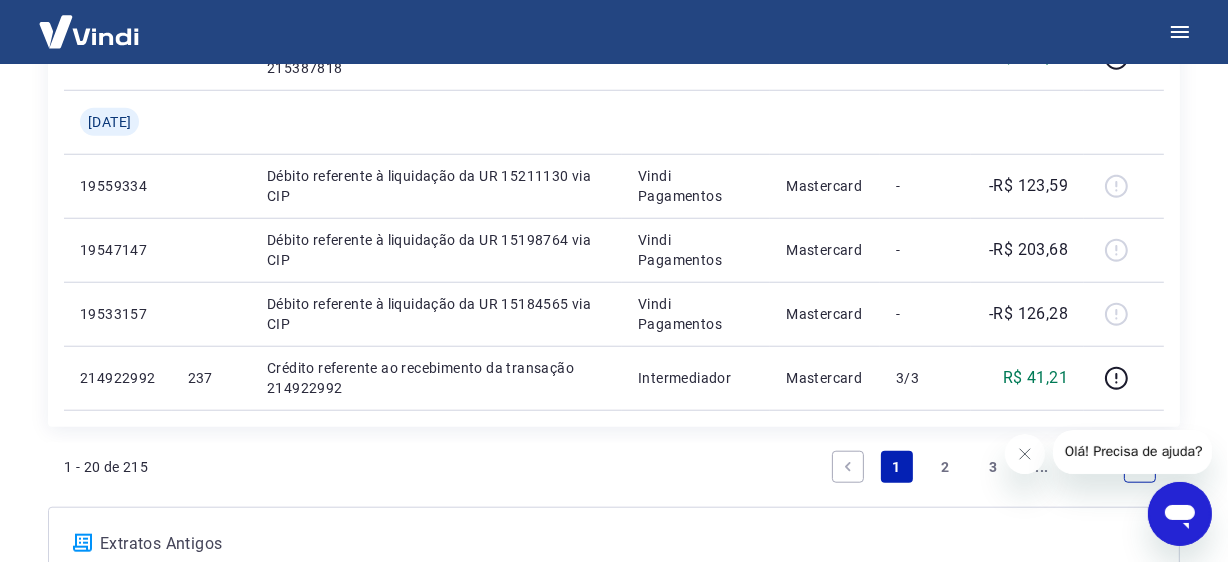 click on "2" at bounding box center [945, 467] 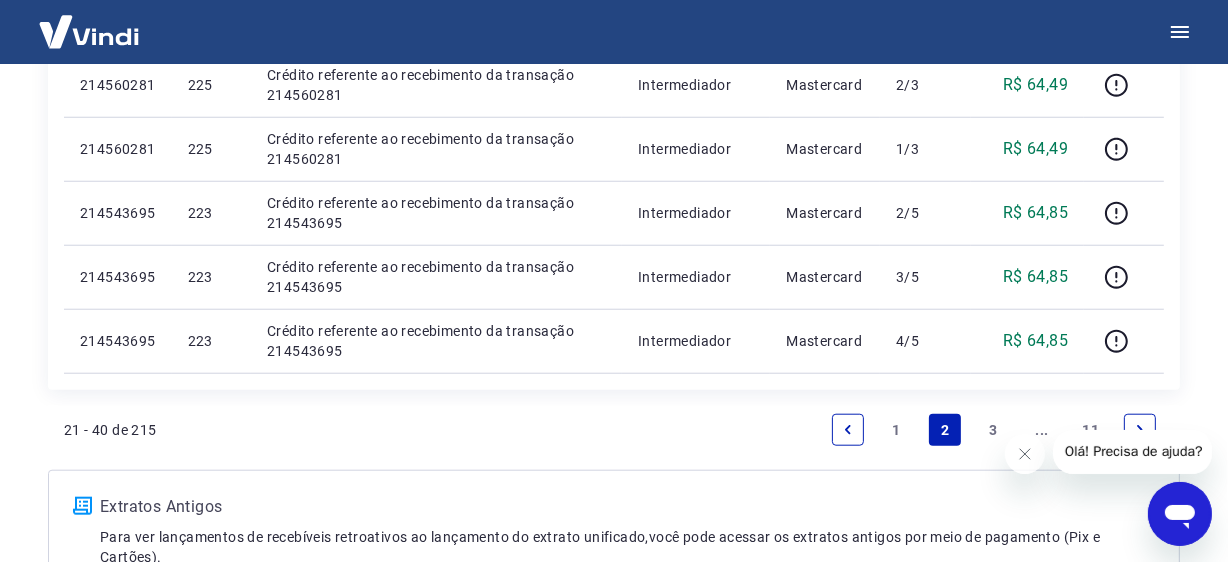 scroll, scrollTop: 1845, scrollLeft: 0, axis: vertical 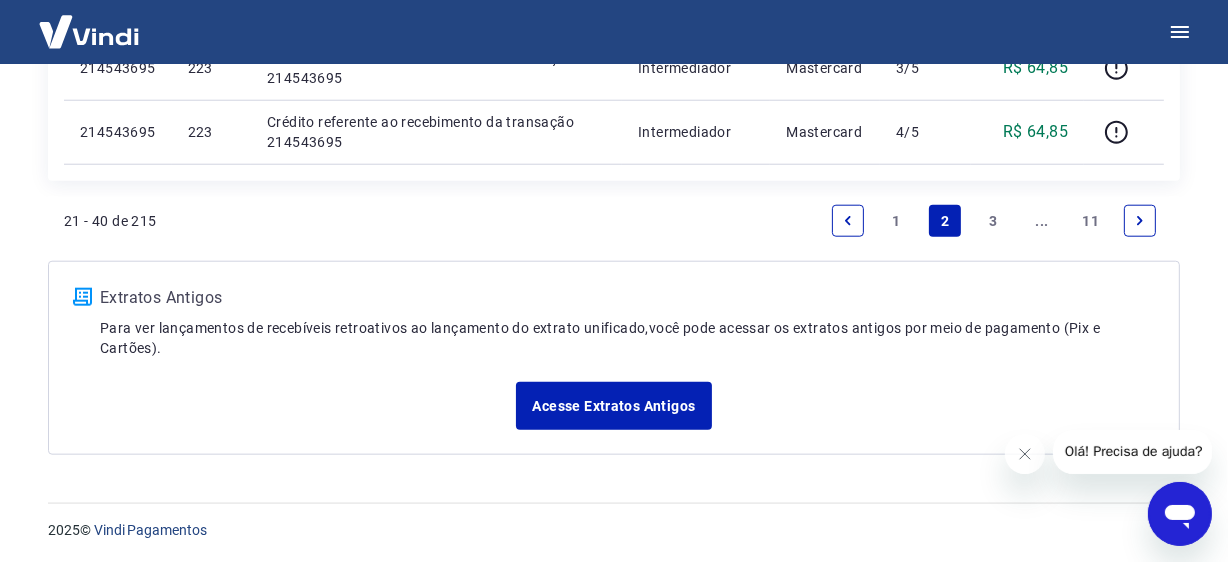click on "1" at bounding box center [897, 221] 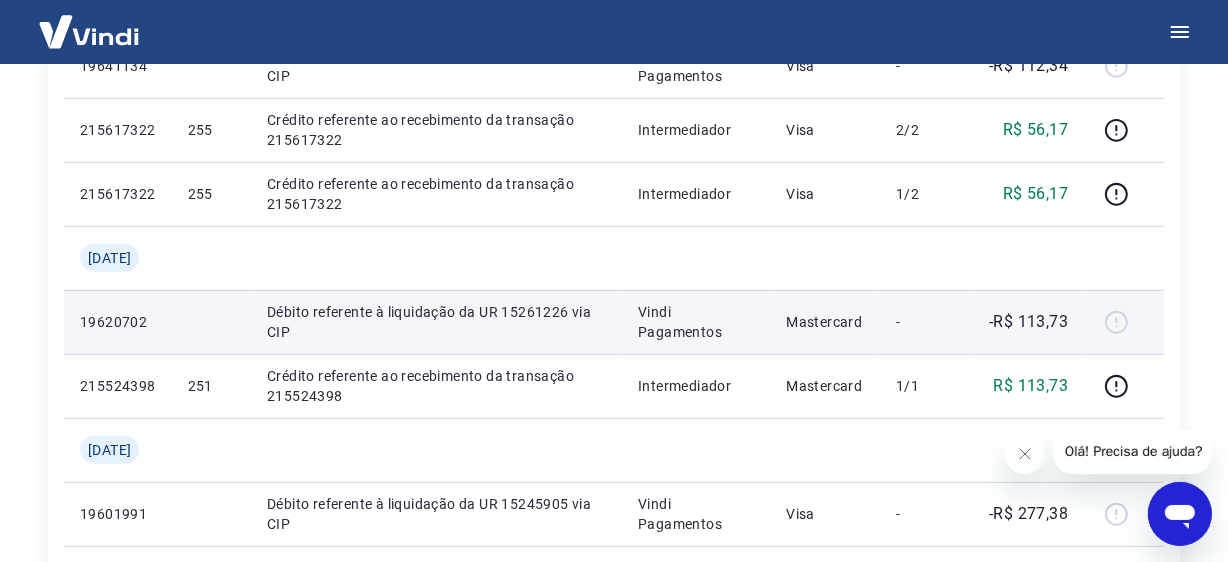 scroll, scrollTop: 1045, scrollLeft: 0, axis: vertical 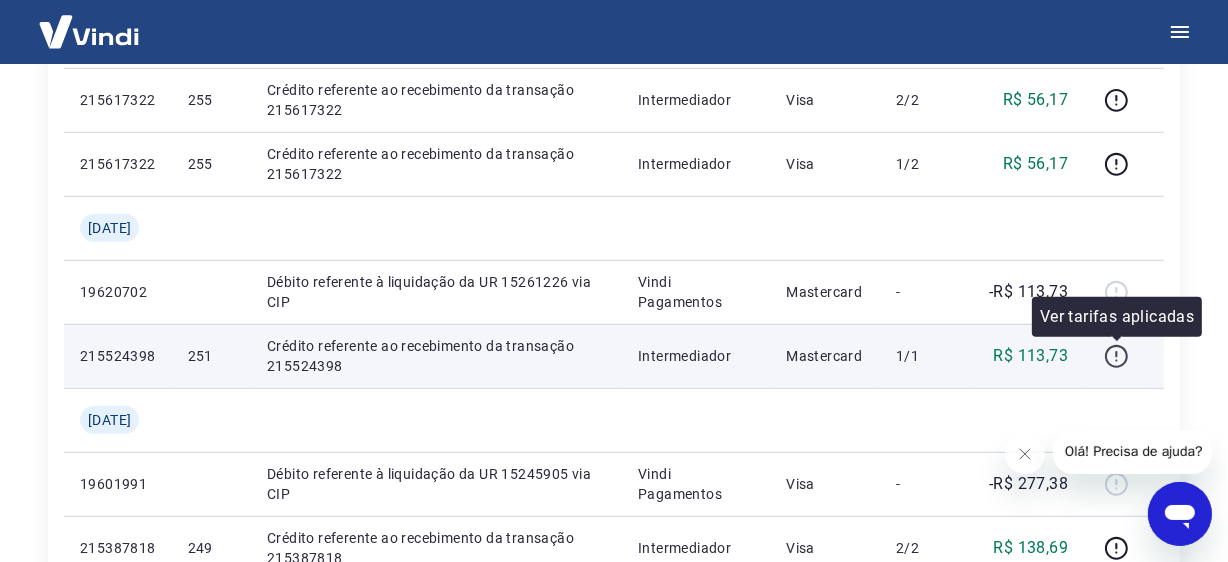 click 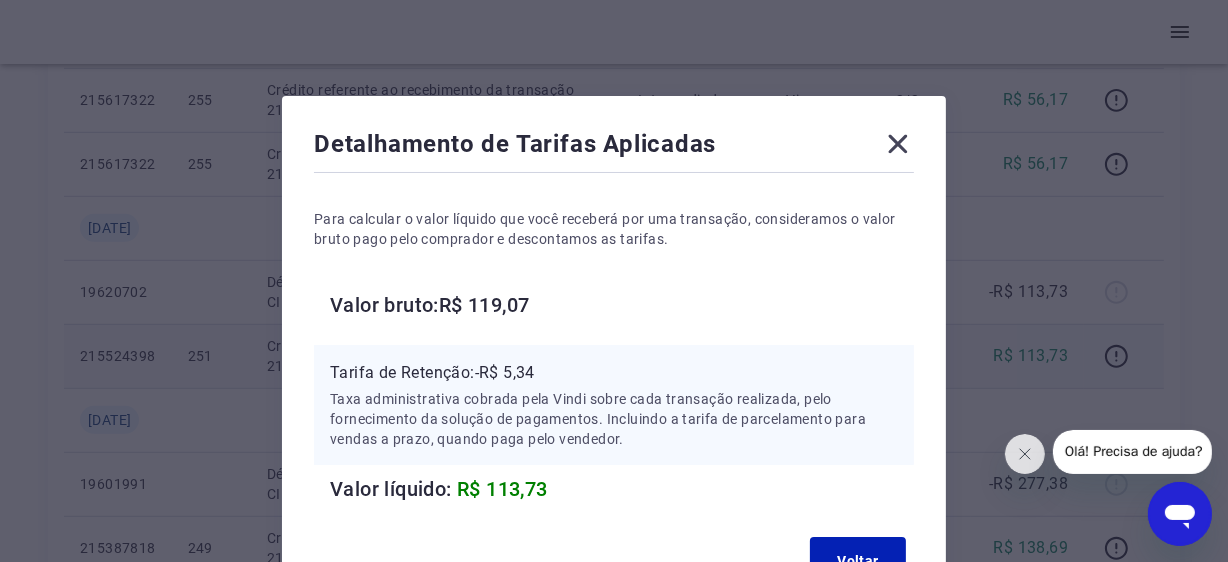 click 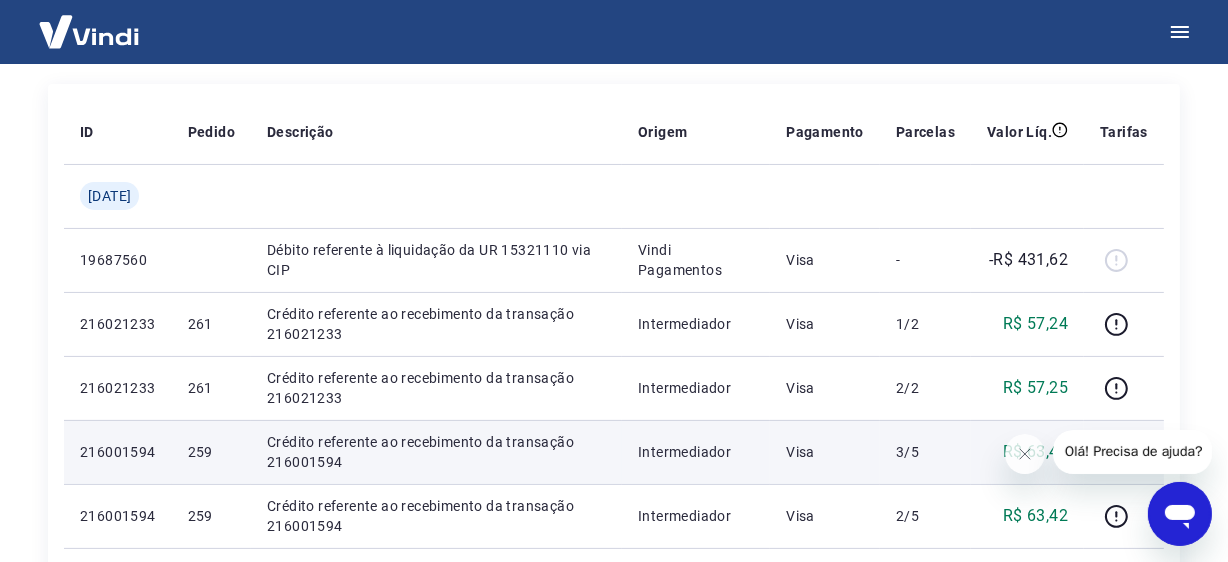 scroll, scrollTop: 145, scrollLeft: 0, axis: vertical 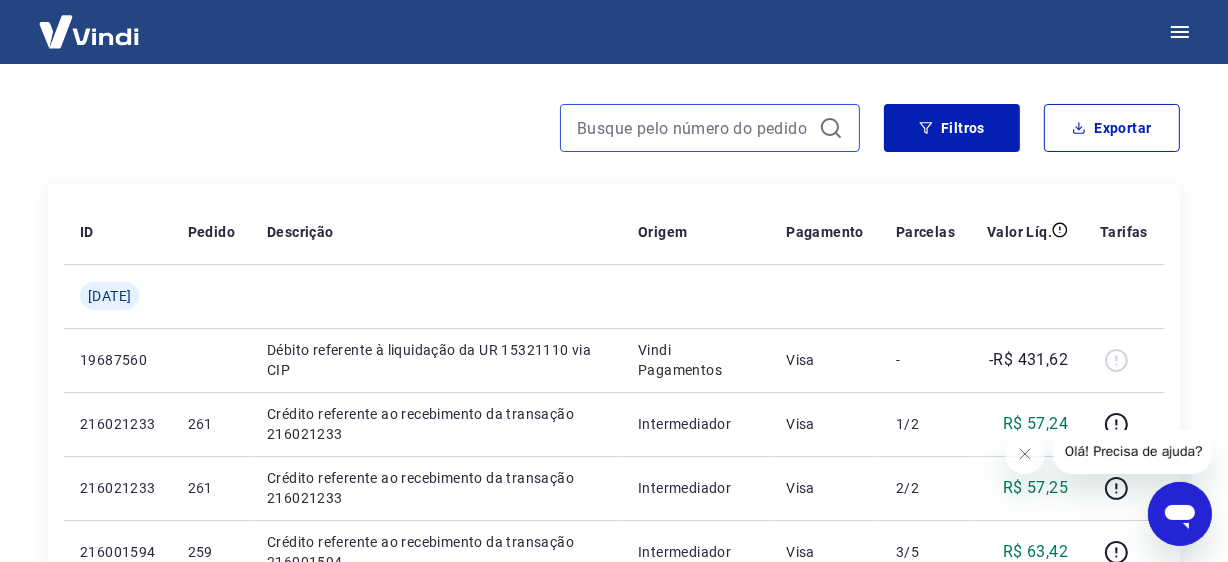 click at bounding box center (694, 128) 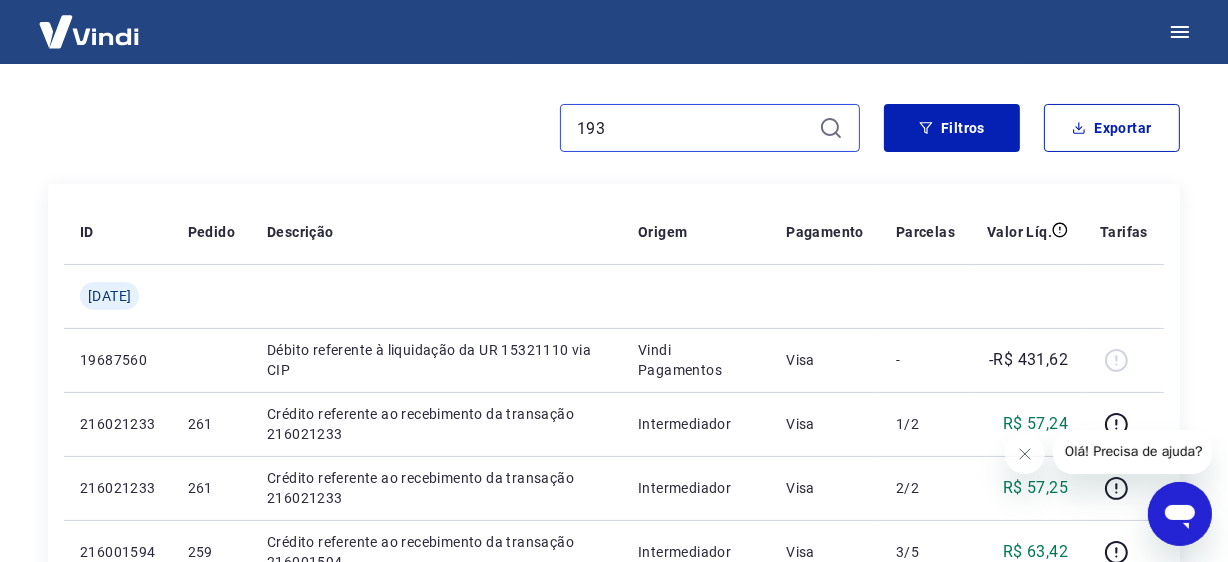 type on "193" 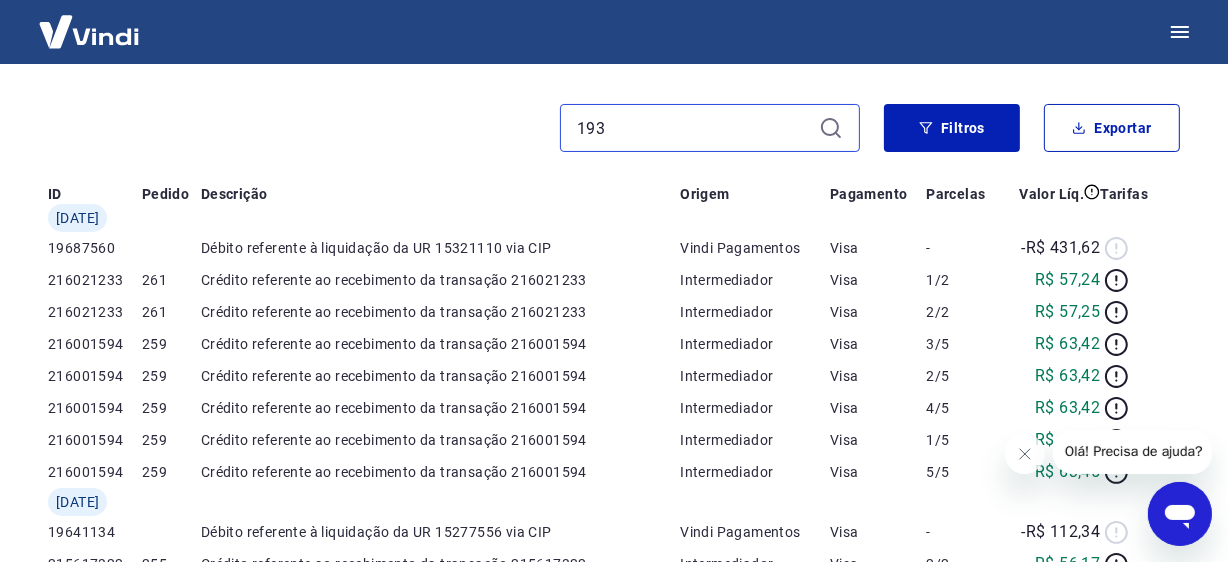 click on "Início / Meus Recebíveis / Relatório de Recebíveis Relatório de Recebíveis Saiba como funciona a programação dos recebimentos Saiba como funciona a programação dos recebimentos 193 Filtros Exportar ID Pedido Descrição Origem Pagamento Parcelas Valor Líq. Tarifas [DATE] 19687560 Débito referente à liquidação da UR 15321110 via CIP Vindi Pagamentos Visa - -R$ 431,62 216021233 261 Crédito referente ao recebimento da transação 216021233 Intermediador Visa 1/2 R$ 57,24 216021233 261 Crédito referente ao recebimento da transação 216021233 Intermediador Visa 2/2 R$ 57,25 216001594 259 Crédito referente ao recebimento da transação 216001594 Intermediador Visa 3/5 R$ 63,42 216001594 259 Crédito referente ao recebimento da transação 216001594 Intermediador Visa 2/5 R$ 63,42 216001594 259 Crédito referente ao recebimento da transação 216001594 Intermediador Visa 4/5 R$ 63,42 216001594 259 Crédito referente ao recebimento da transação 216001594 Intermediador Visa 1/5 259 Visa" at bounding box center (614, 617) 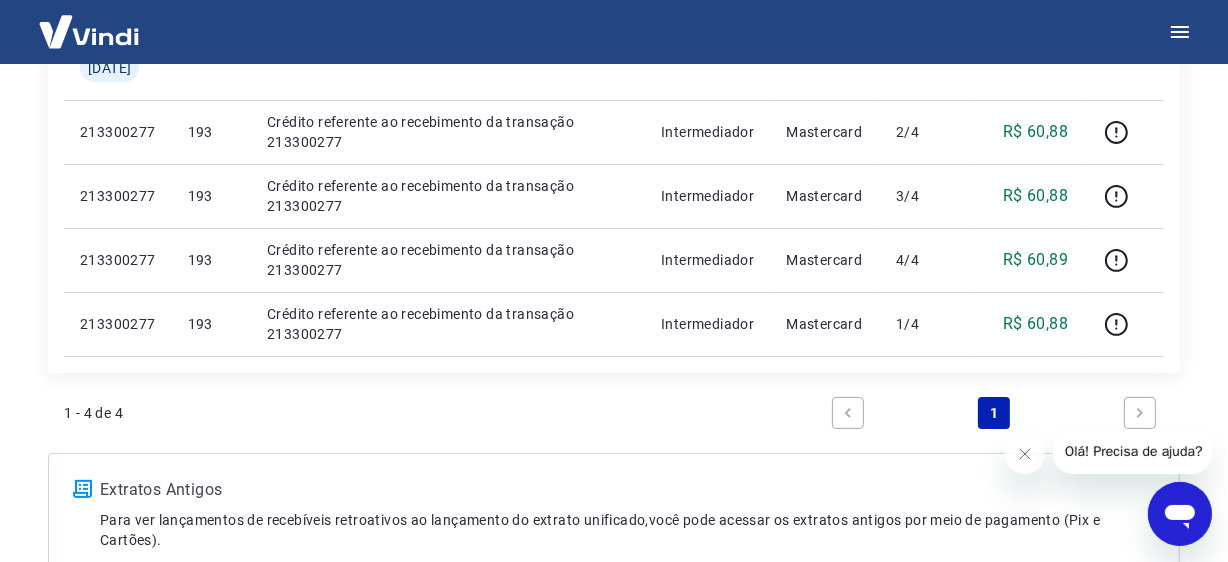 scroll, scrollTop: 345, scrollLeft: 0, axis: vertical 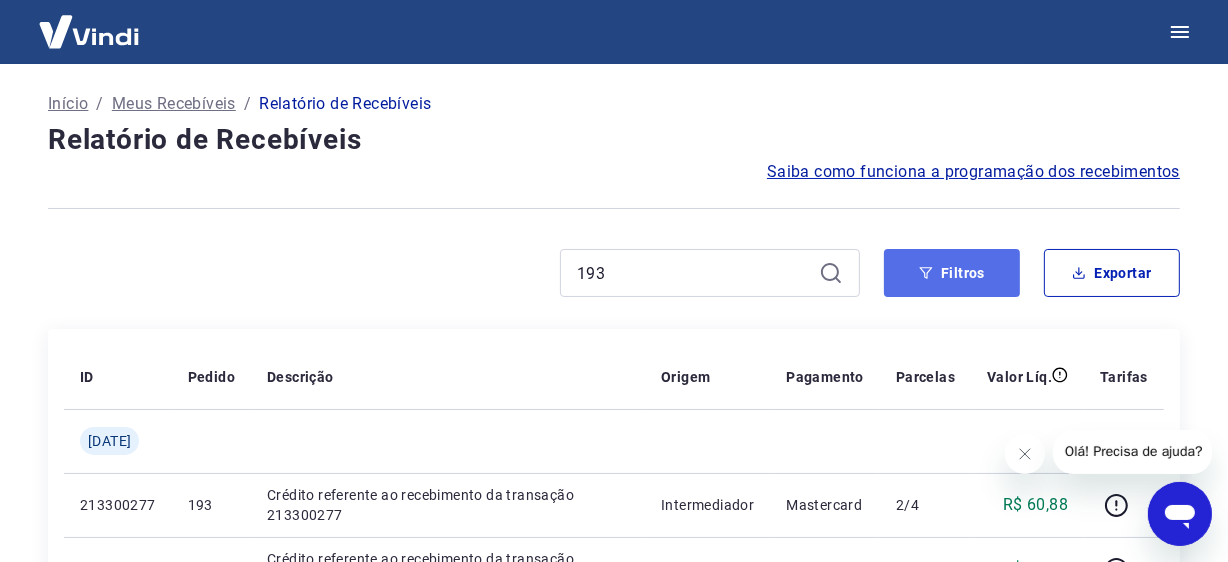 click on "Filtros" at bounding box center (952, 273) 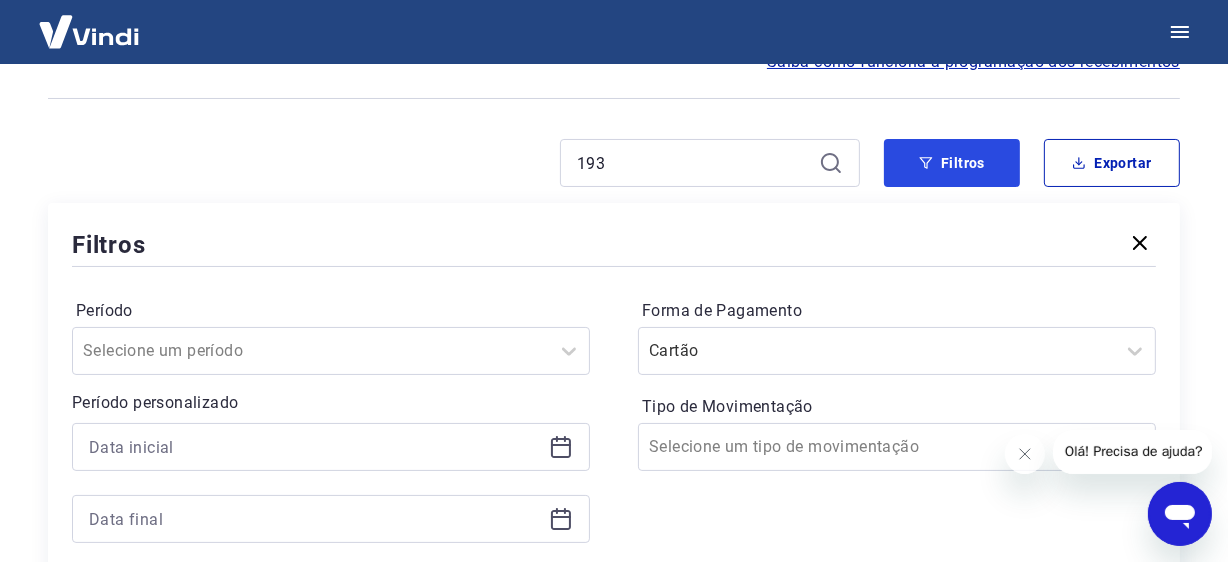 scroll, scrollTop: 299, scrollLeft: 0, axis: vertical 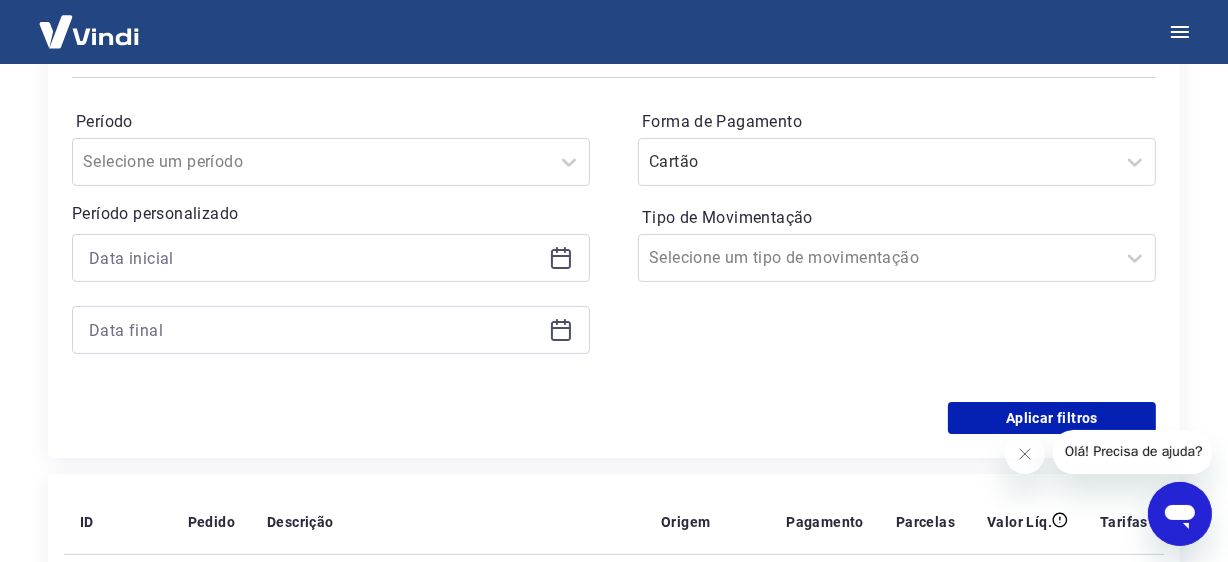 click on "Forma de Pagamento Cartão Tipo de Movimentação Selecione um tipo de movimentação" at bounding box center [897, 242] 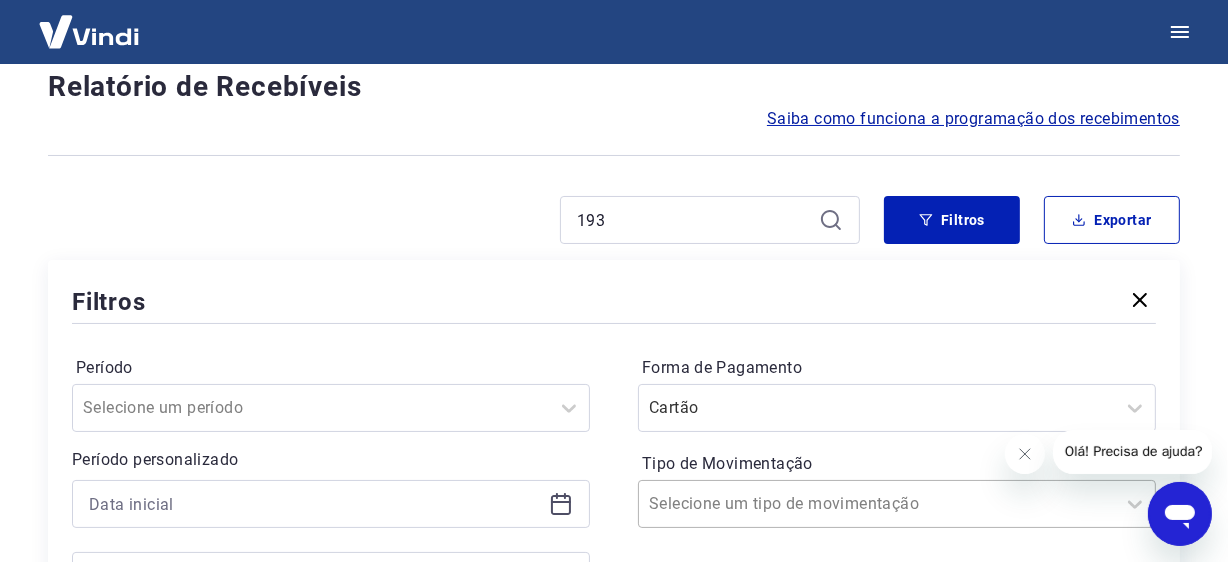 scroll, scrollTop: 0, scrollLeft: 0, axis: both 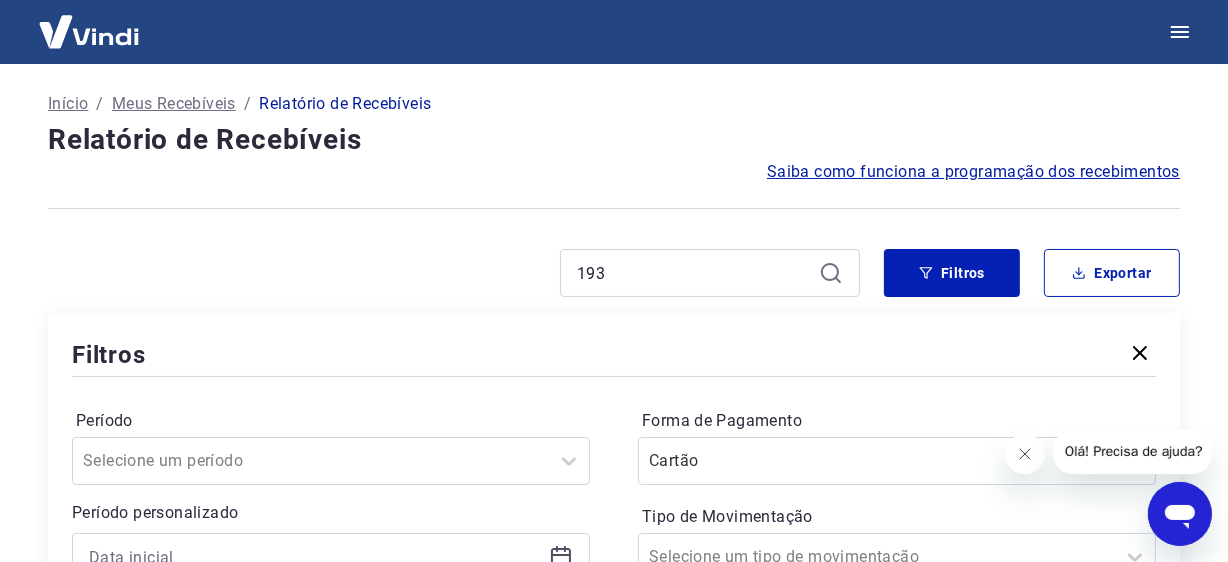 click 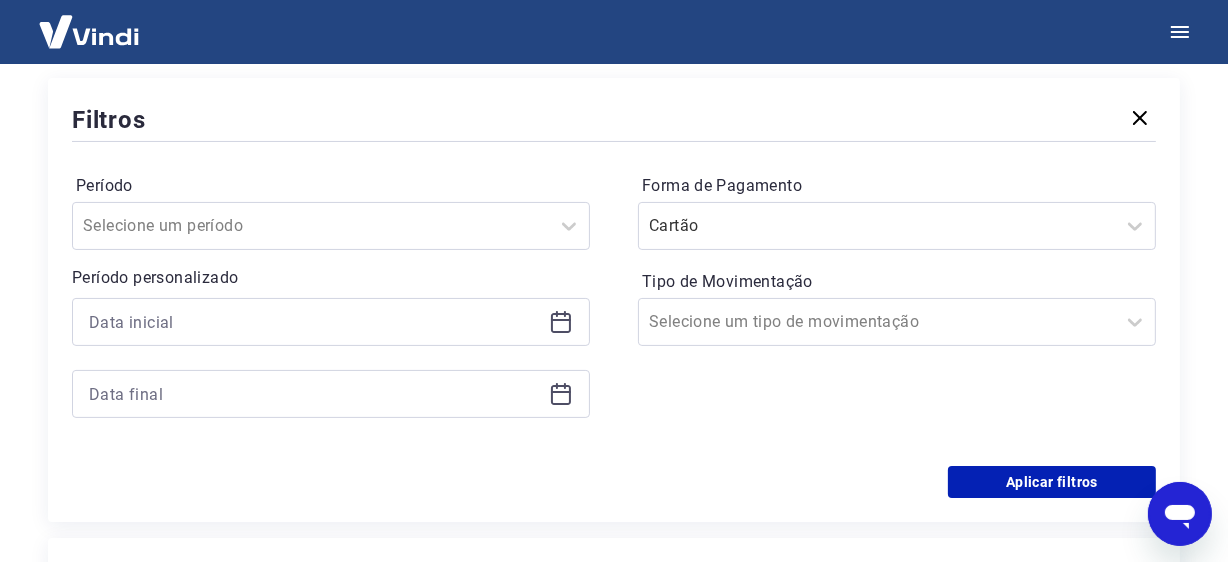 scroll, scrollTop: 299, scrollLeft: 0, axis: vertical 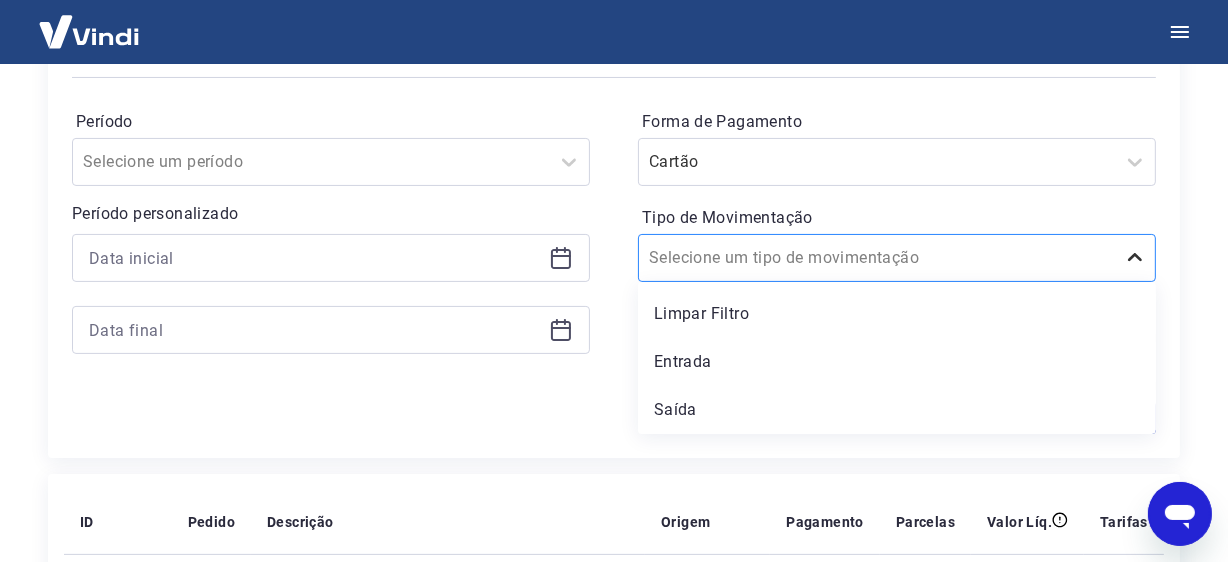 click at bounding box center (1135, 258) 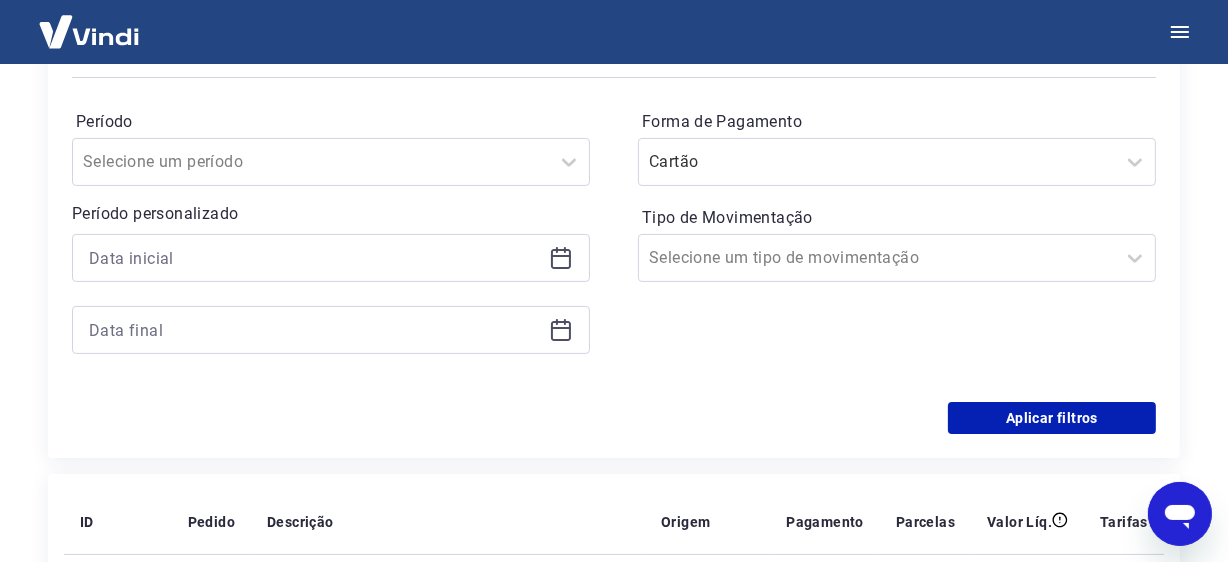 click on "Período Selecione um período Período personalizado Forma de Pagamento Cartão Tipo de Movimentação Selecione um tipo de movimentação" at bounding box center (614, 242) 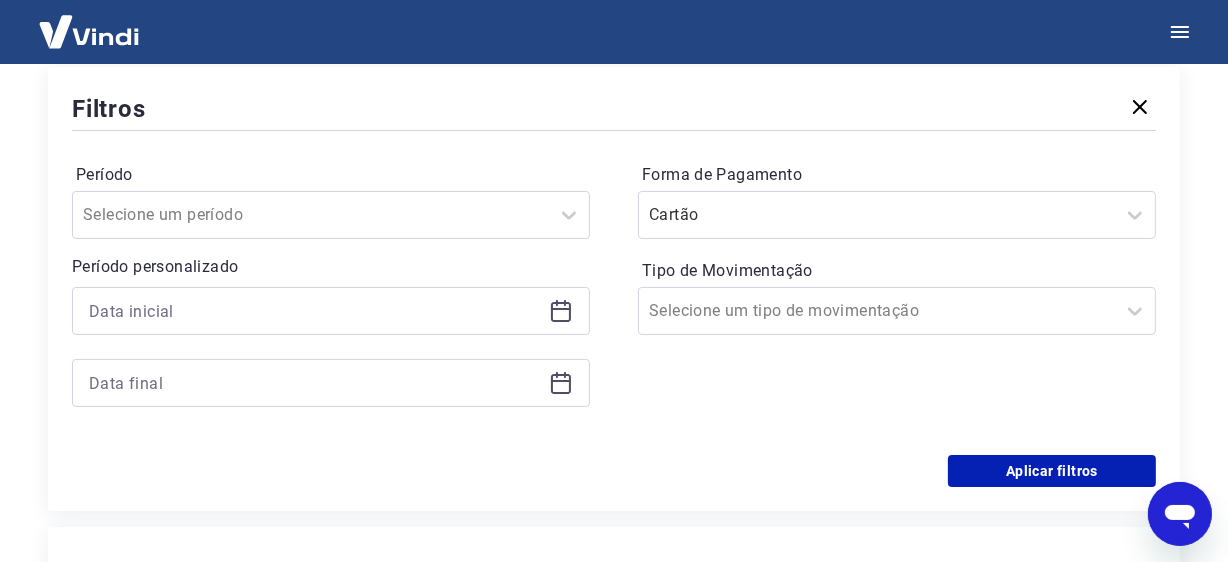scroll, scrollTop: 200, scrollLeft: 0, axis: vertical 